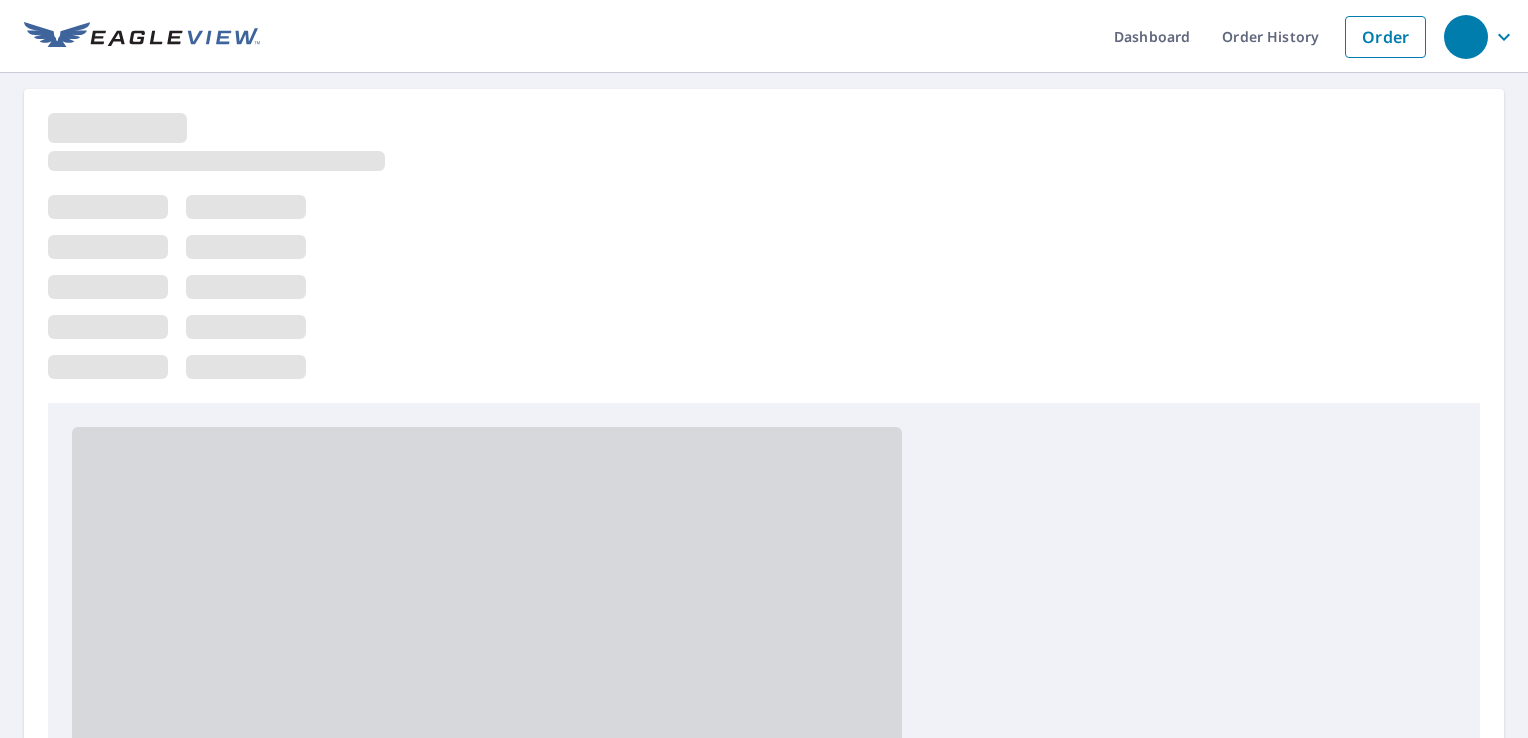 scroll, scrollTop: 0, scrollLeft: 0, axis: both 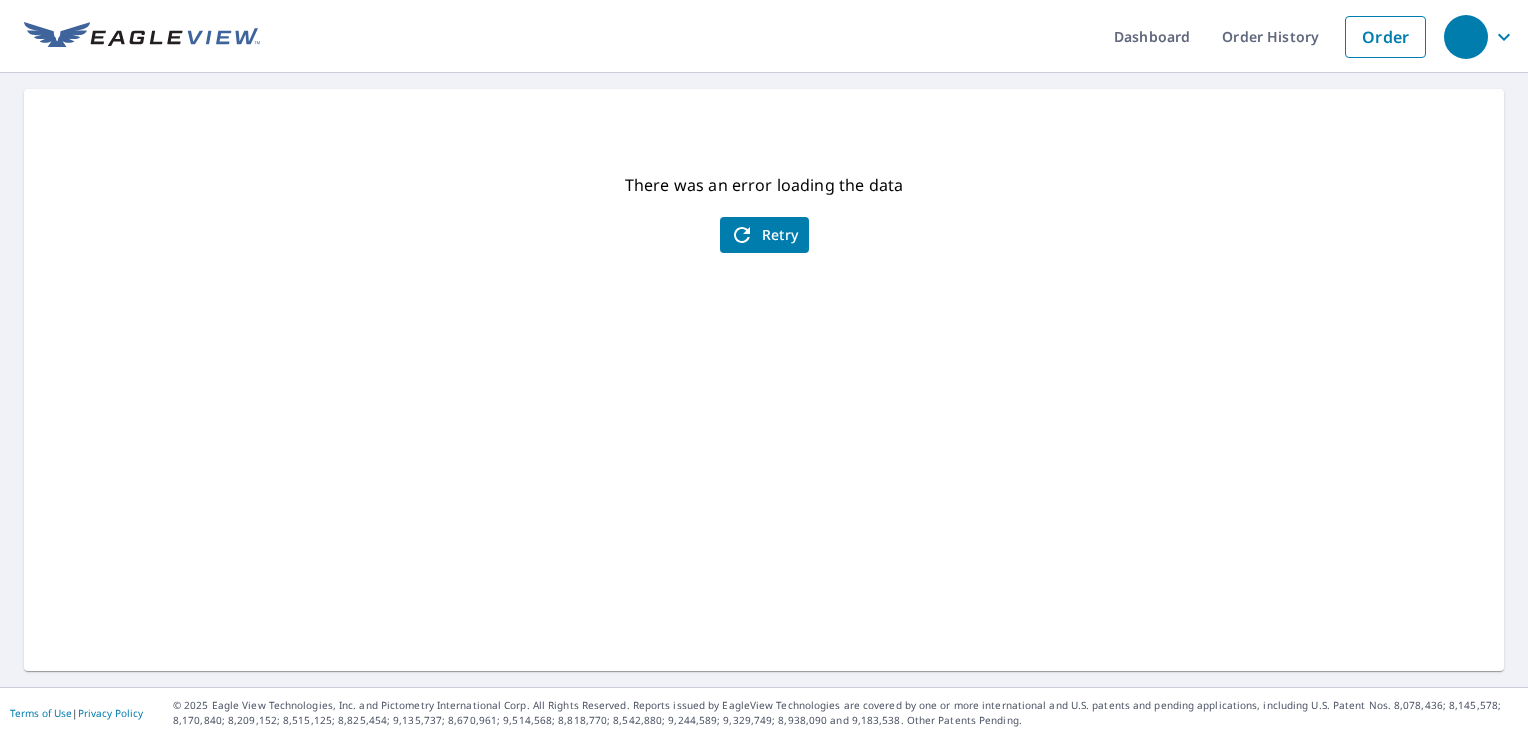 click on "Retry" at bounding box center [764, 235] 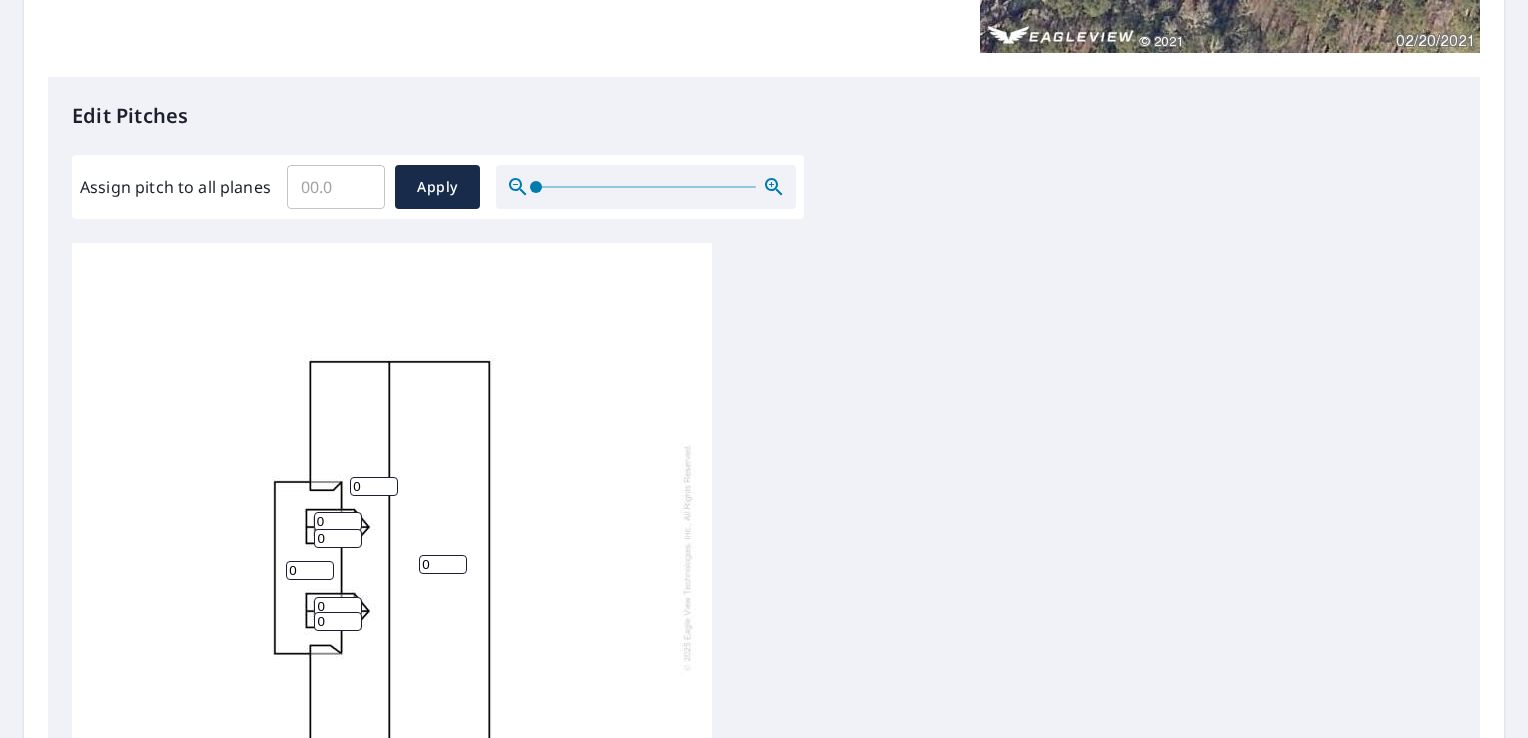 scroll, scrollTop: 503, scrollLeft: 0, axis: vertical 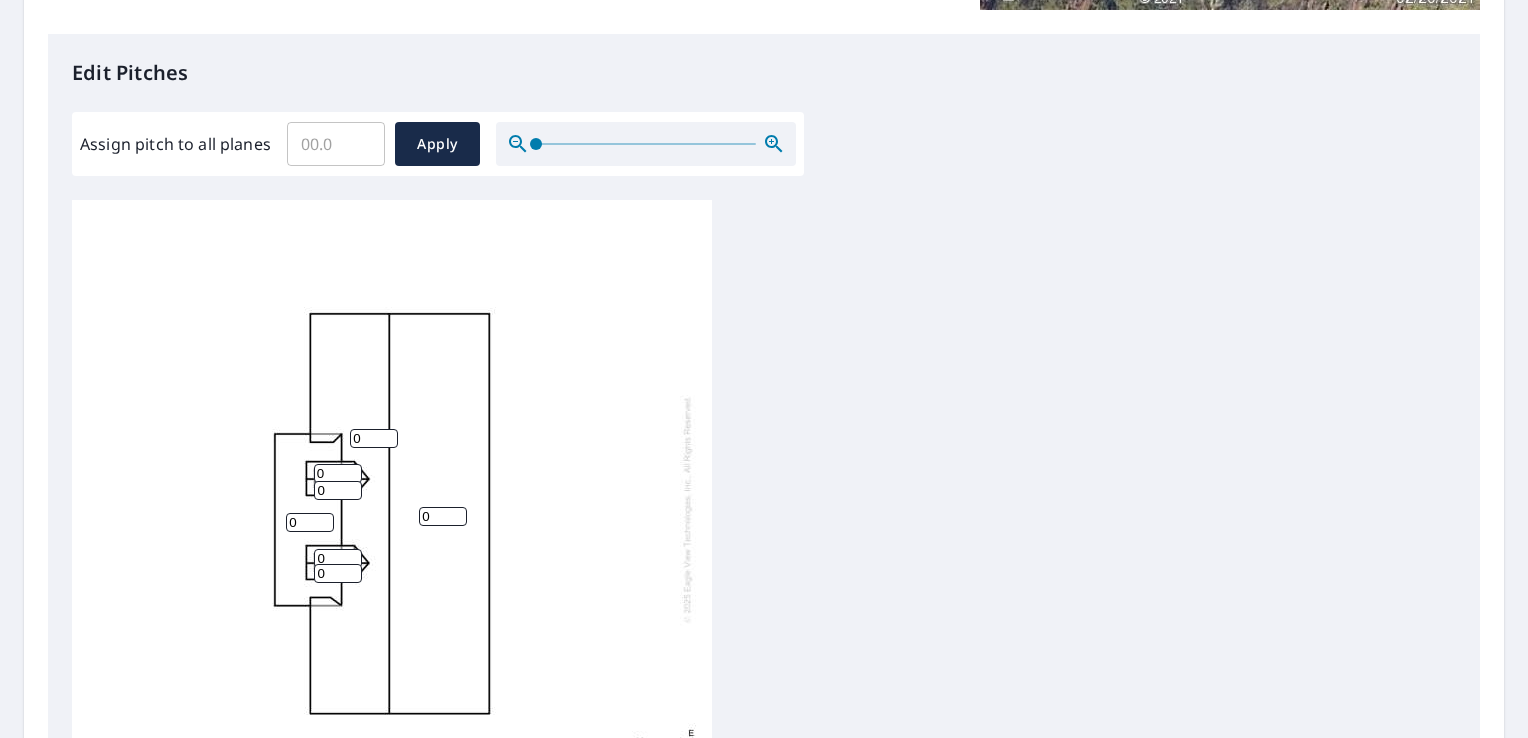 click on "0" at bounding box center (443, 516) 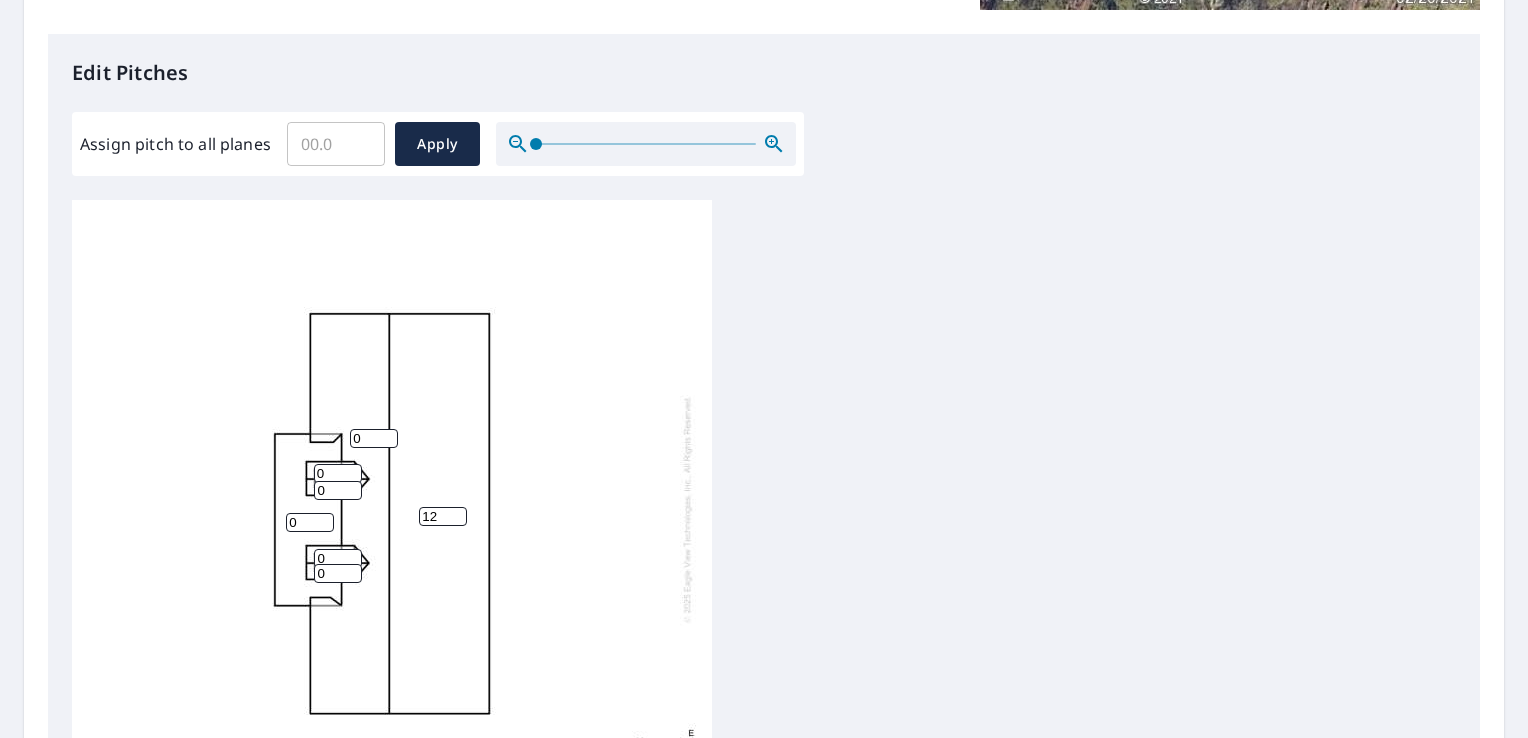 type on "12" 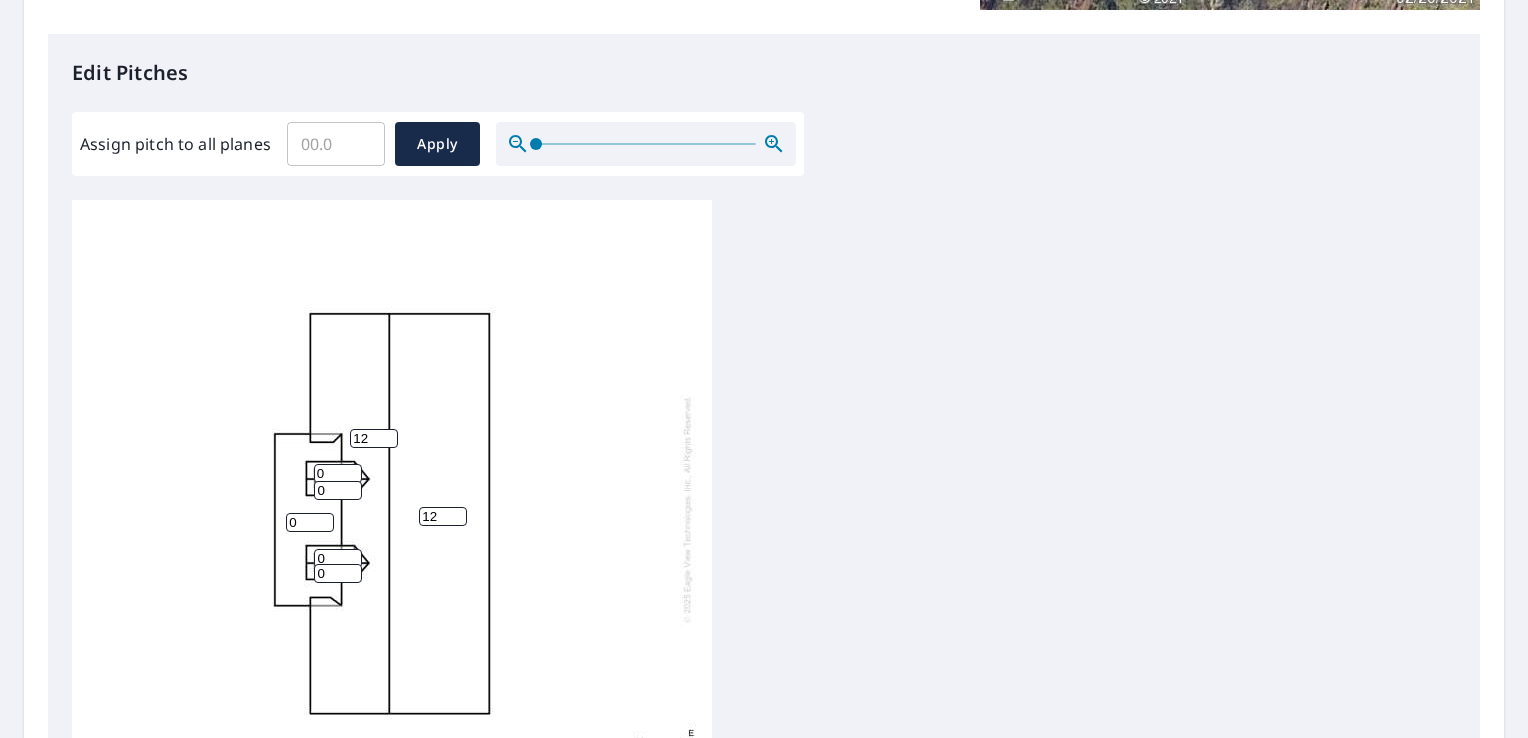 type on "12" 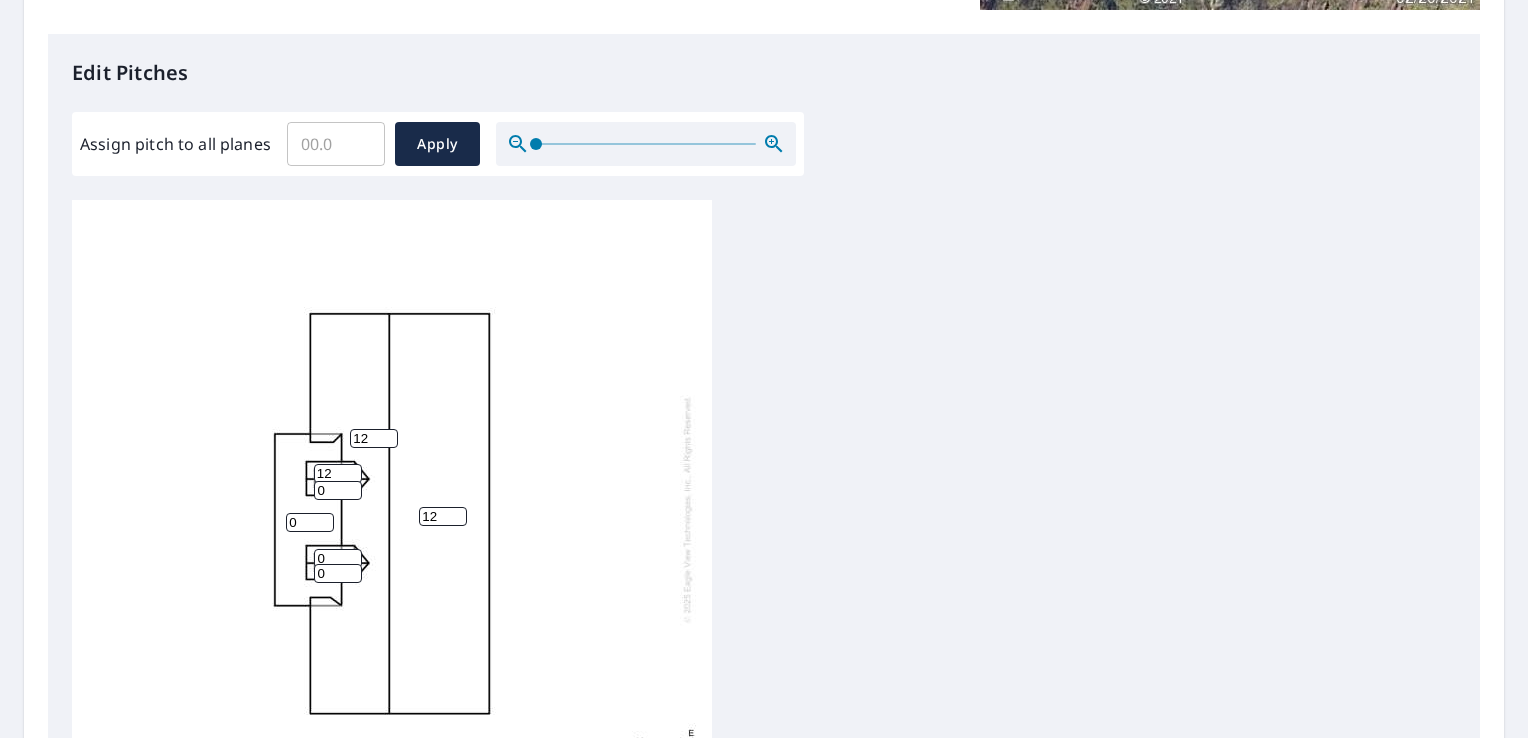 type on "12" 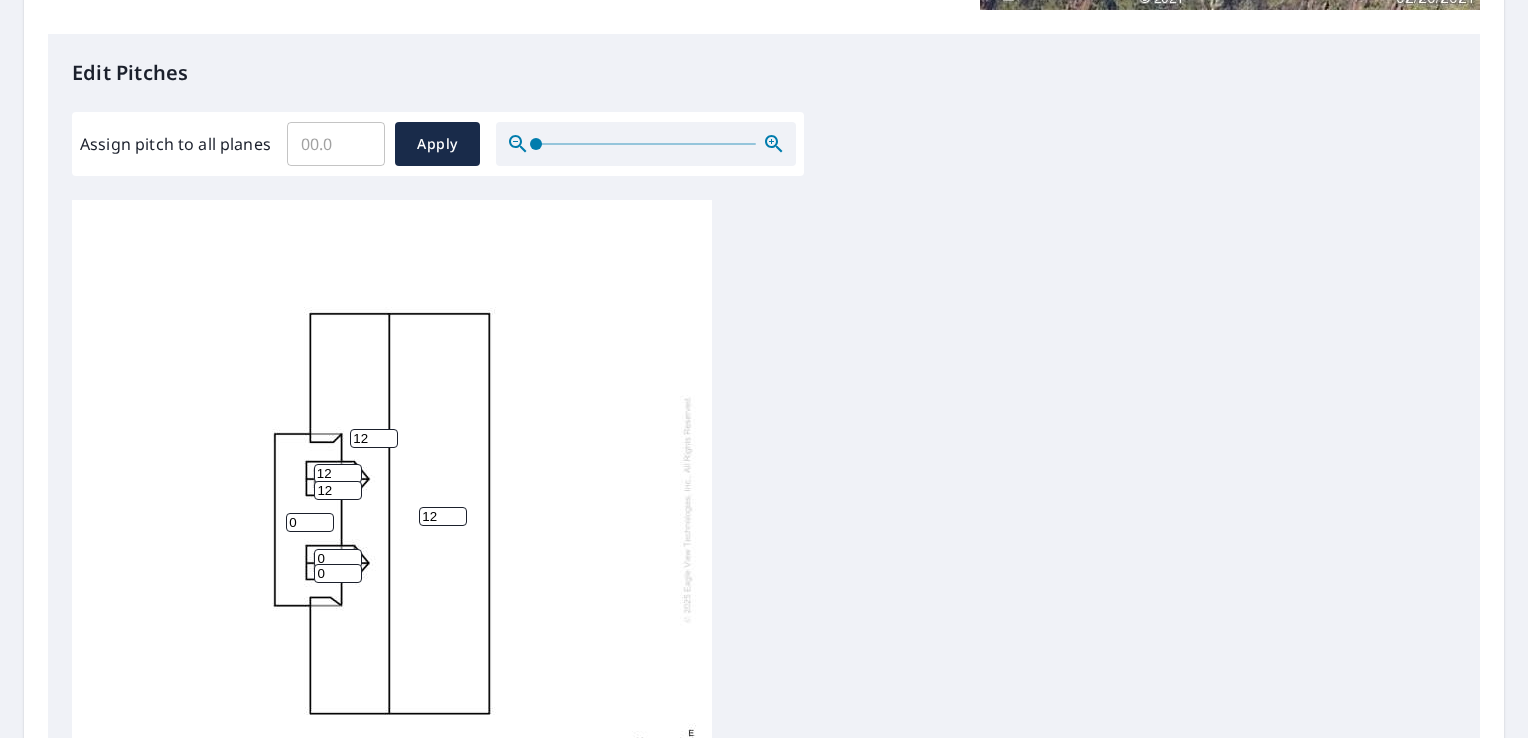 type on "12" 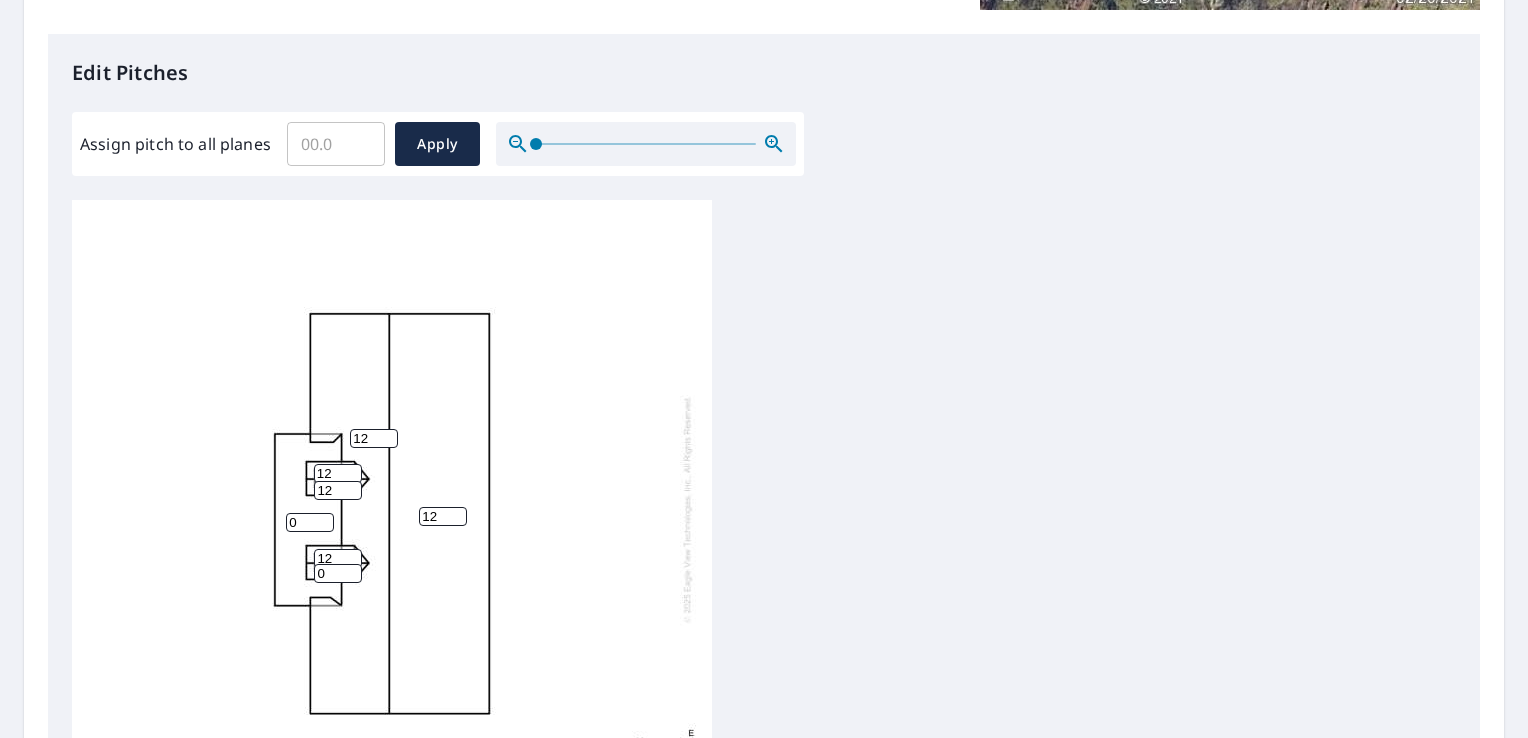 type on "12" 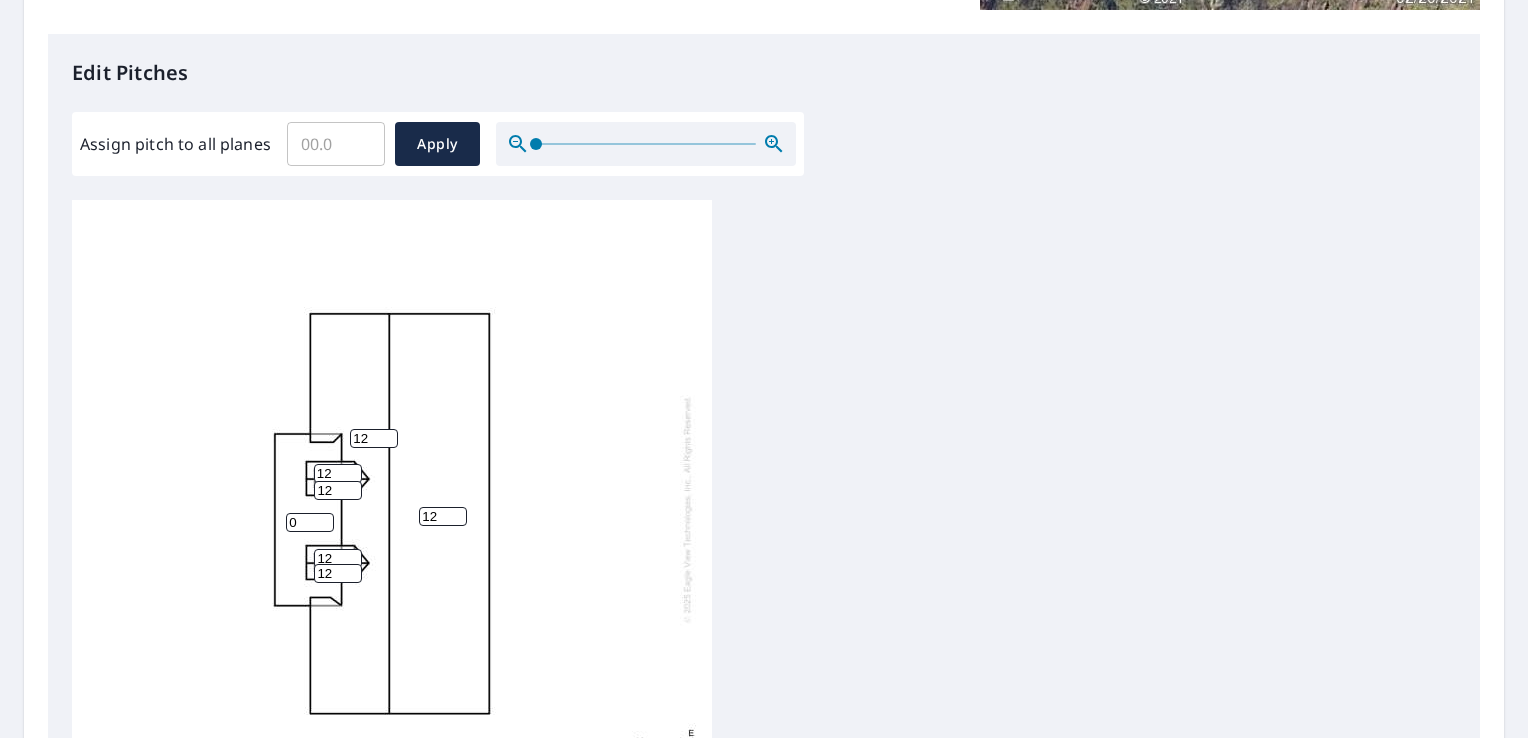 type on "12" 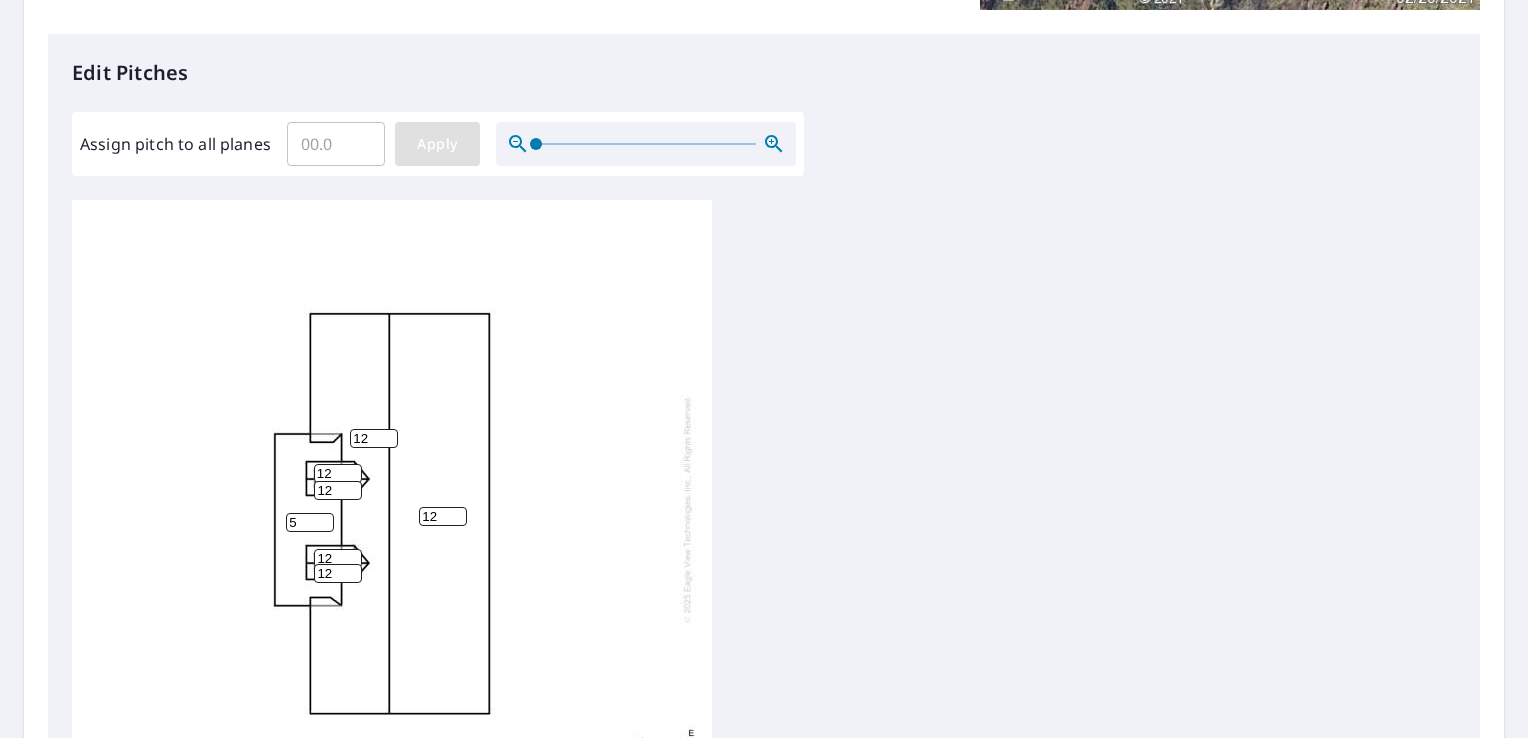 type on "5" 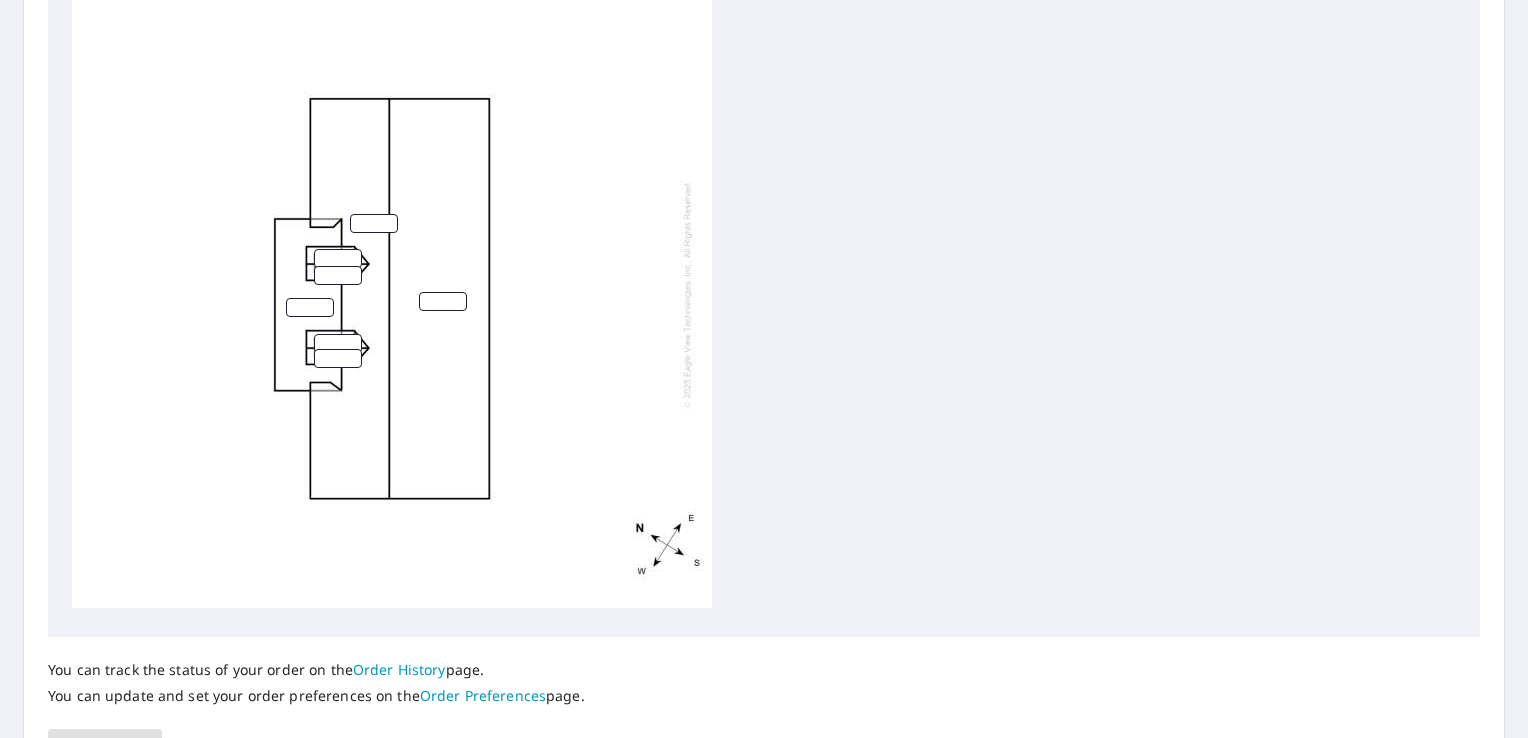 scroll, scrollTop: 720, scrollLeft: 0, axis: vertical 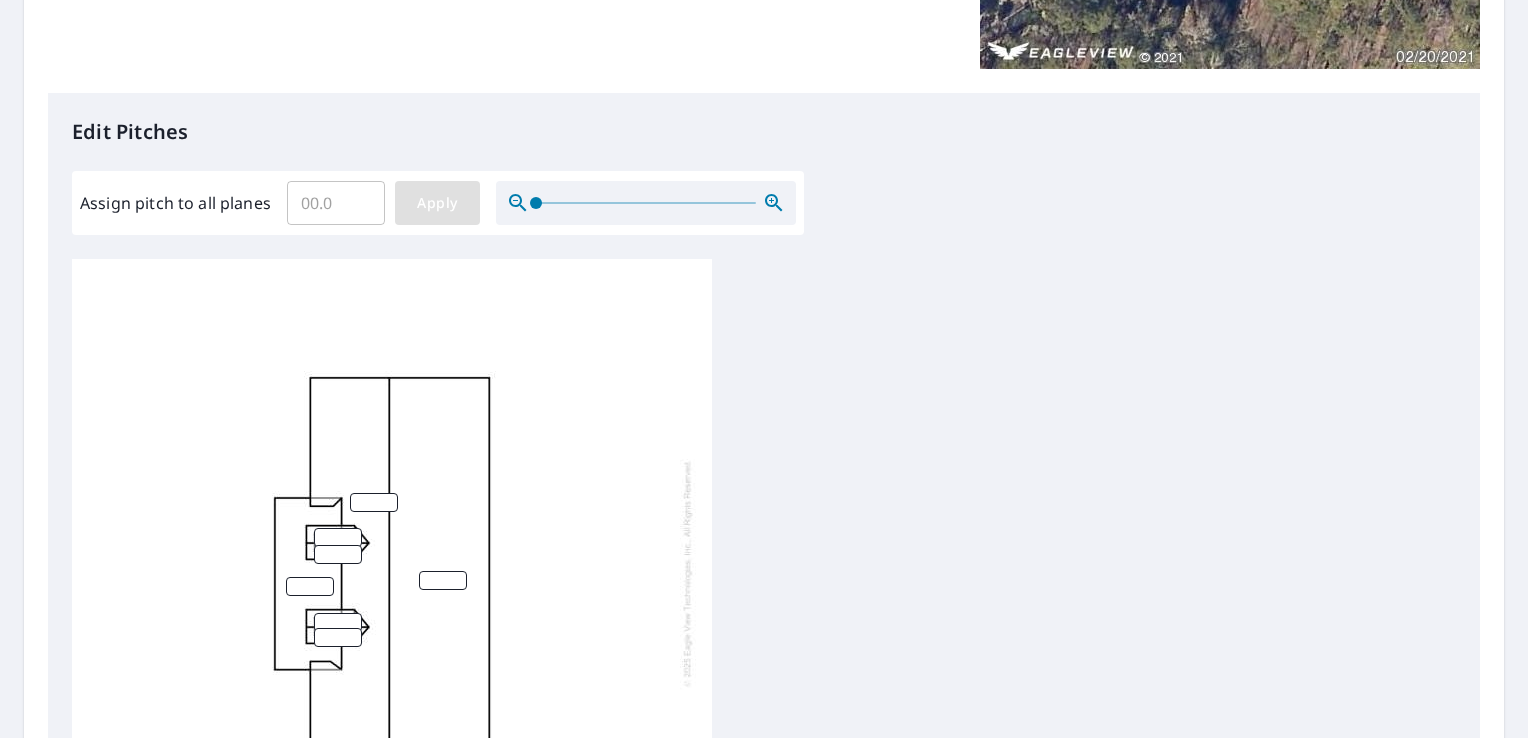 click on "Apply" at bounding box center [437, 203] 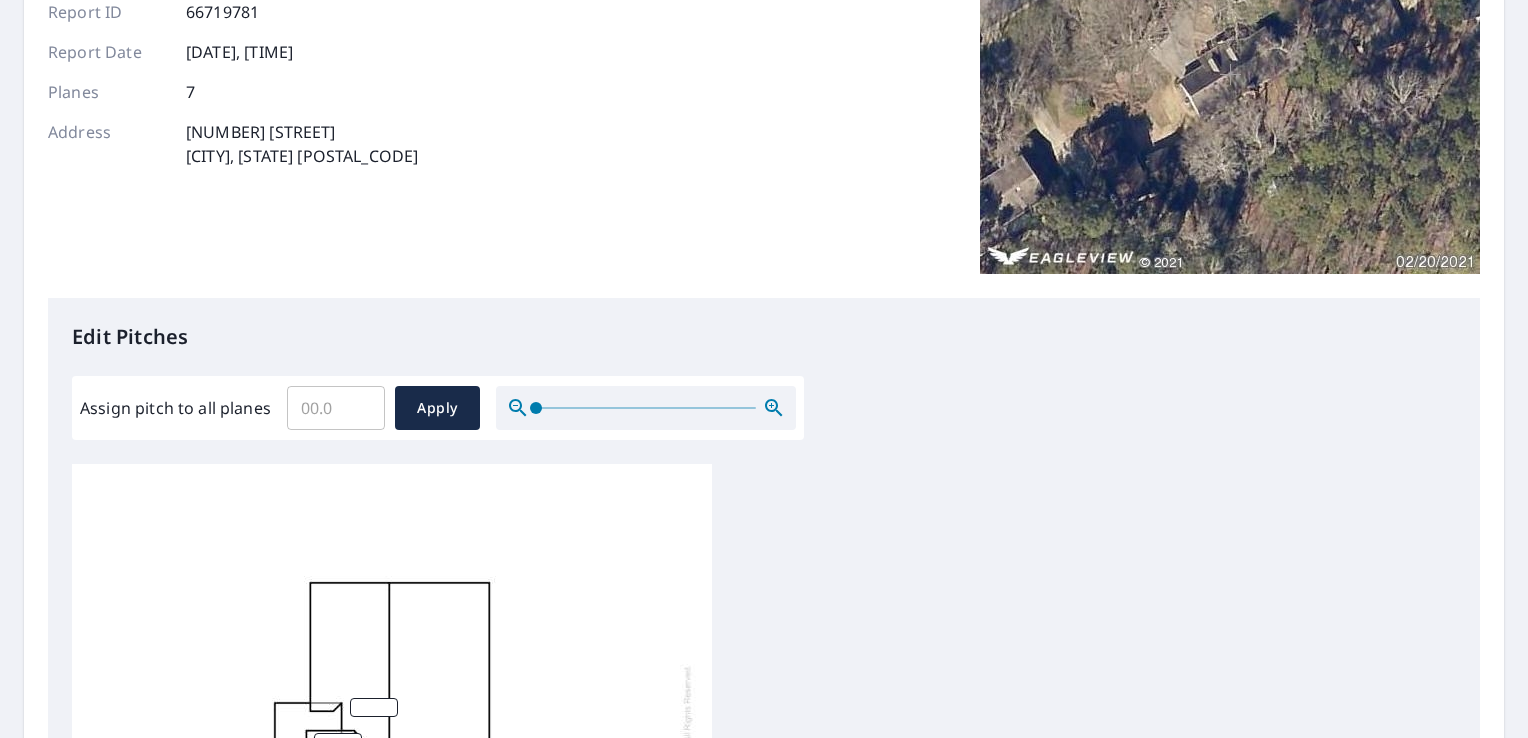 scroll, scrollTop: 0, scrollLeft: 0, axis: both 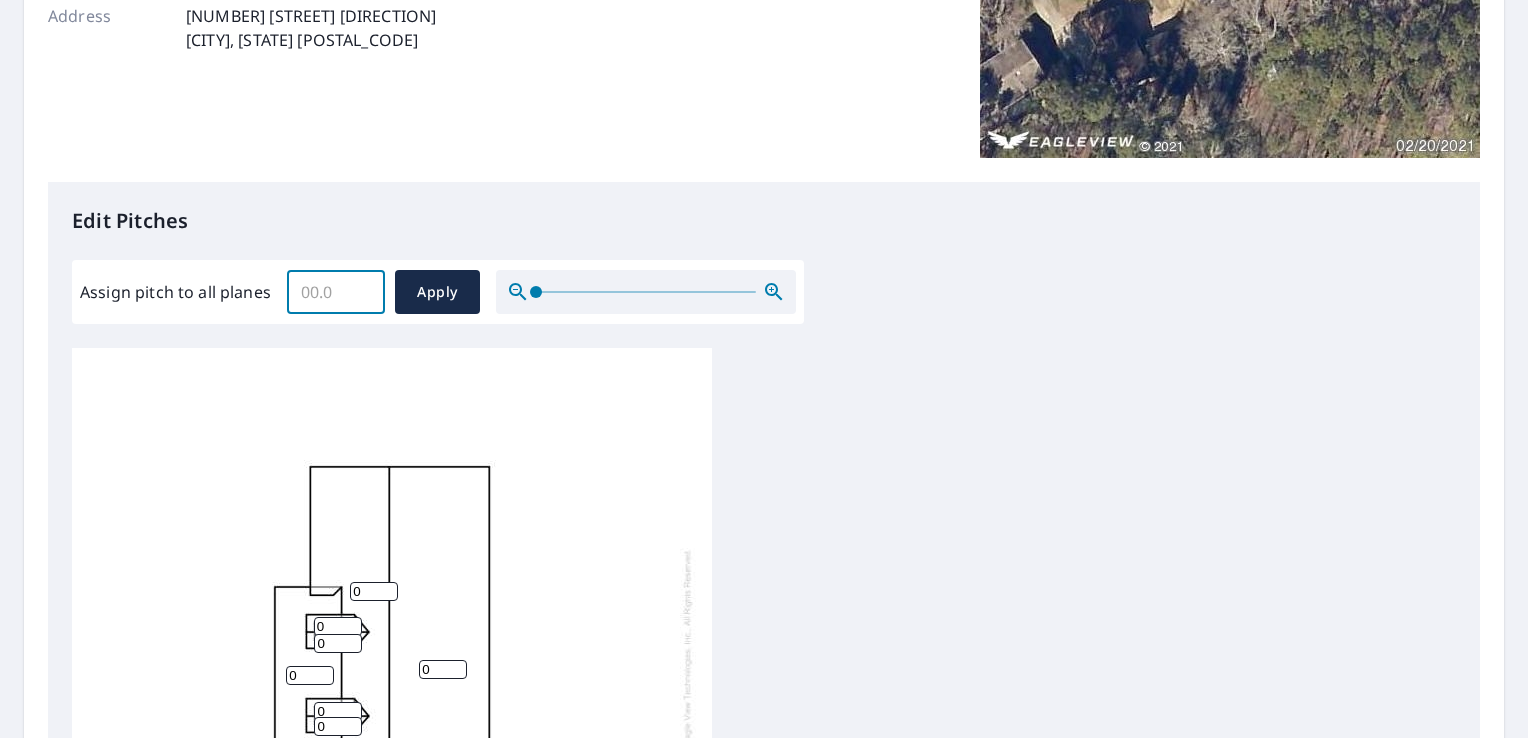 click on "Assign pitch to all planes" at bounding box center (336, 292) 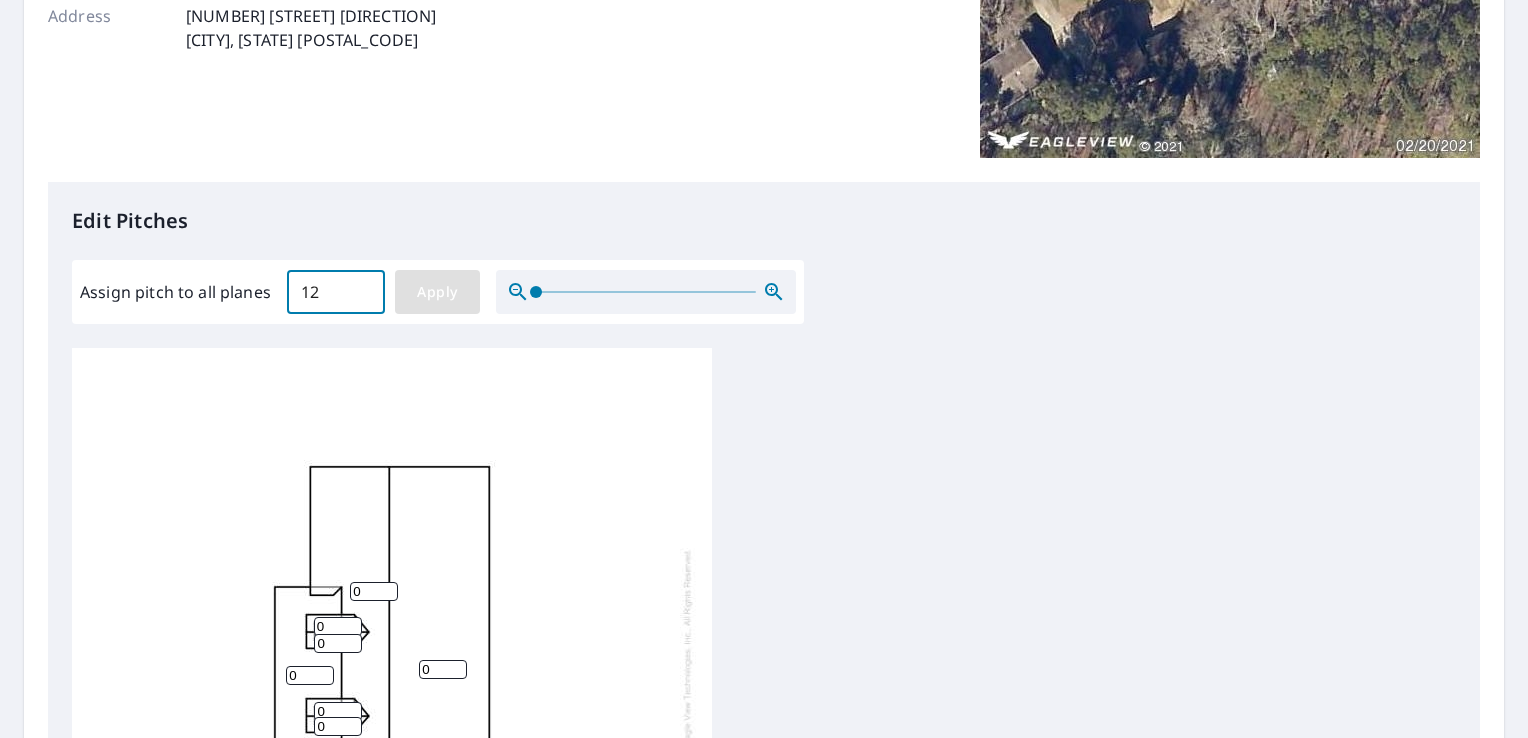 type on "12" 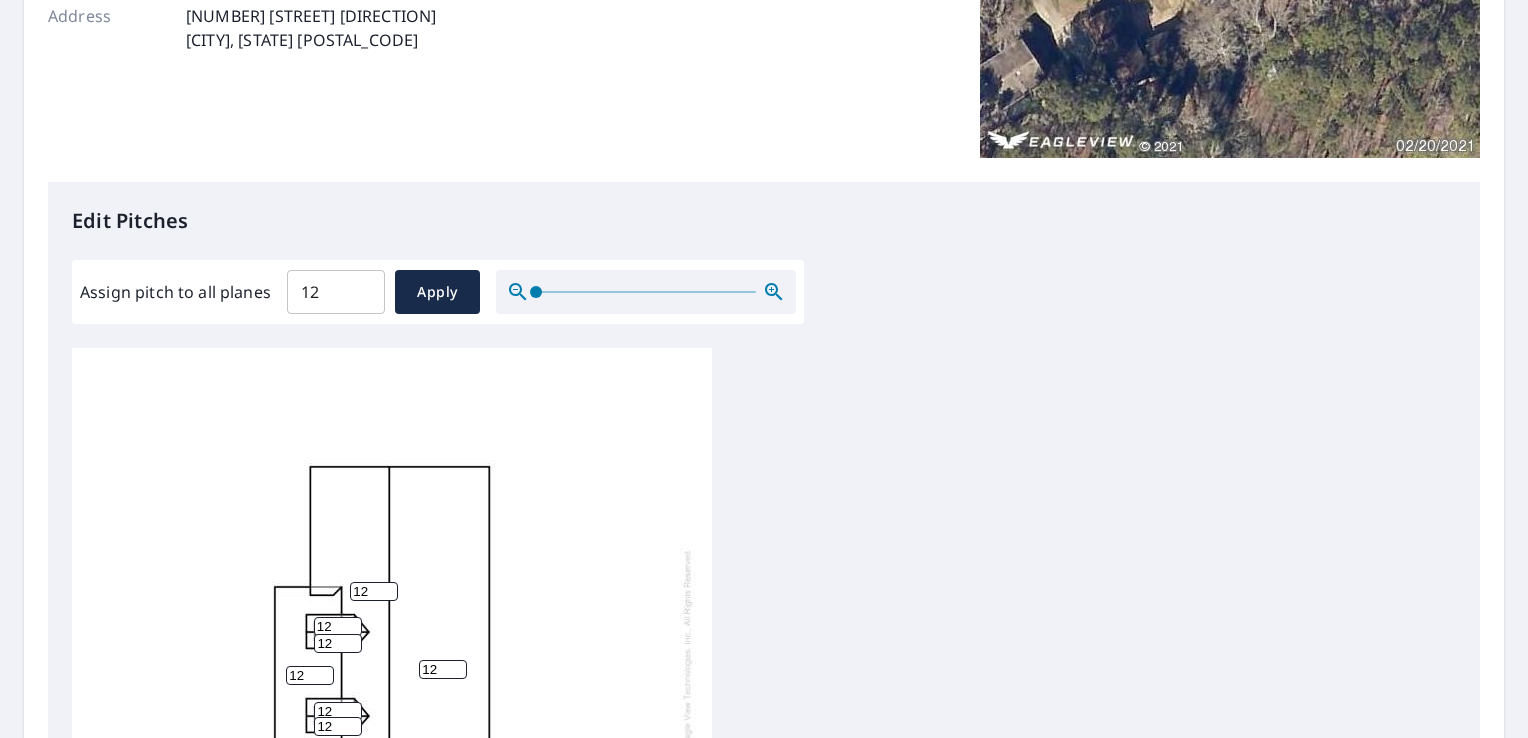 click on "12" at bounding box center (310, 675) 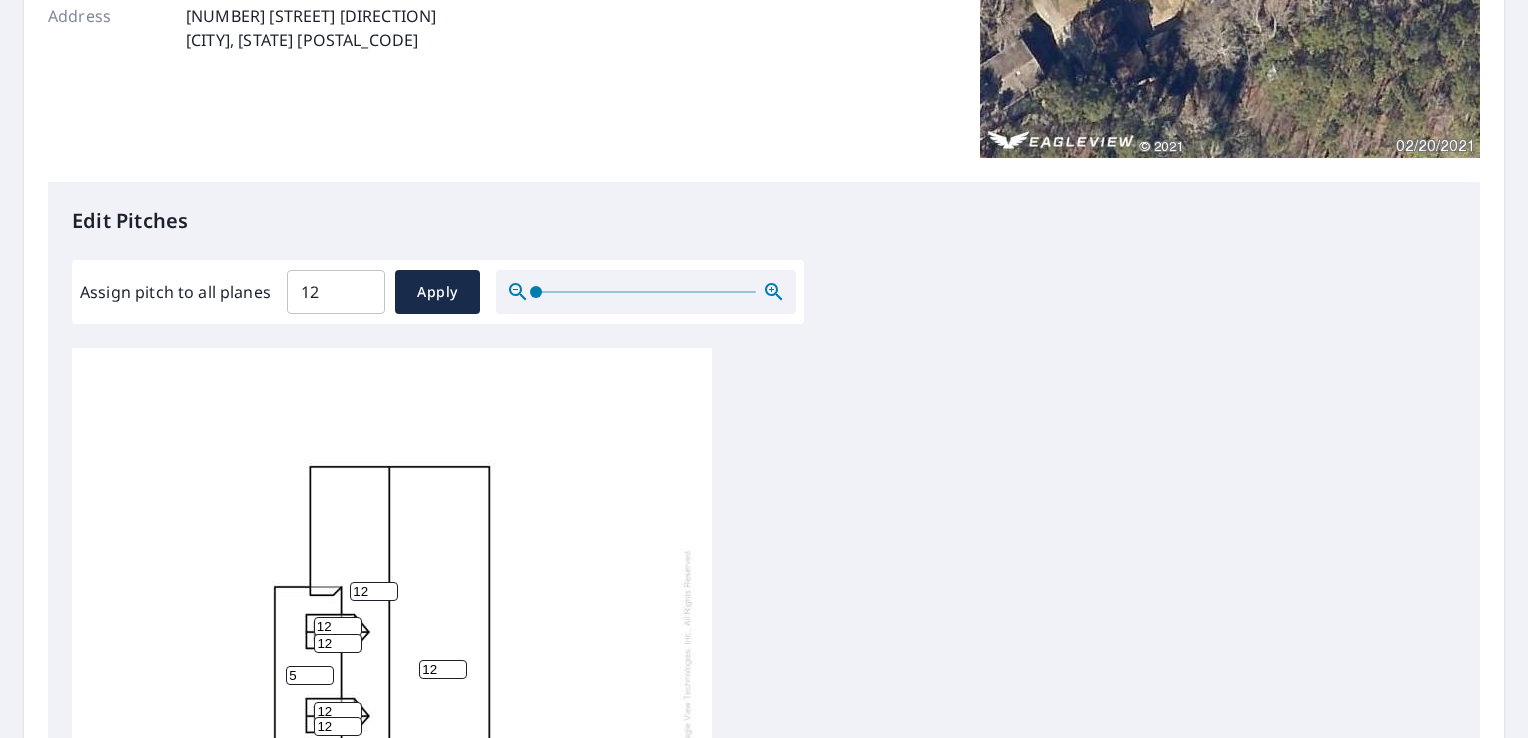 type on "5" 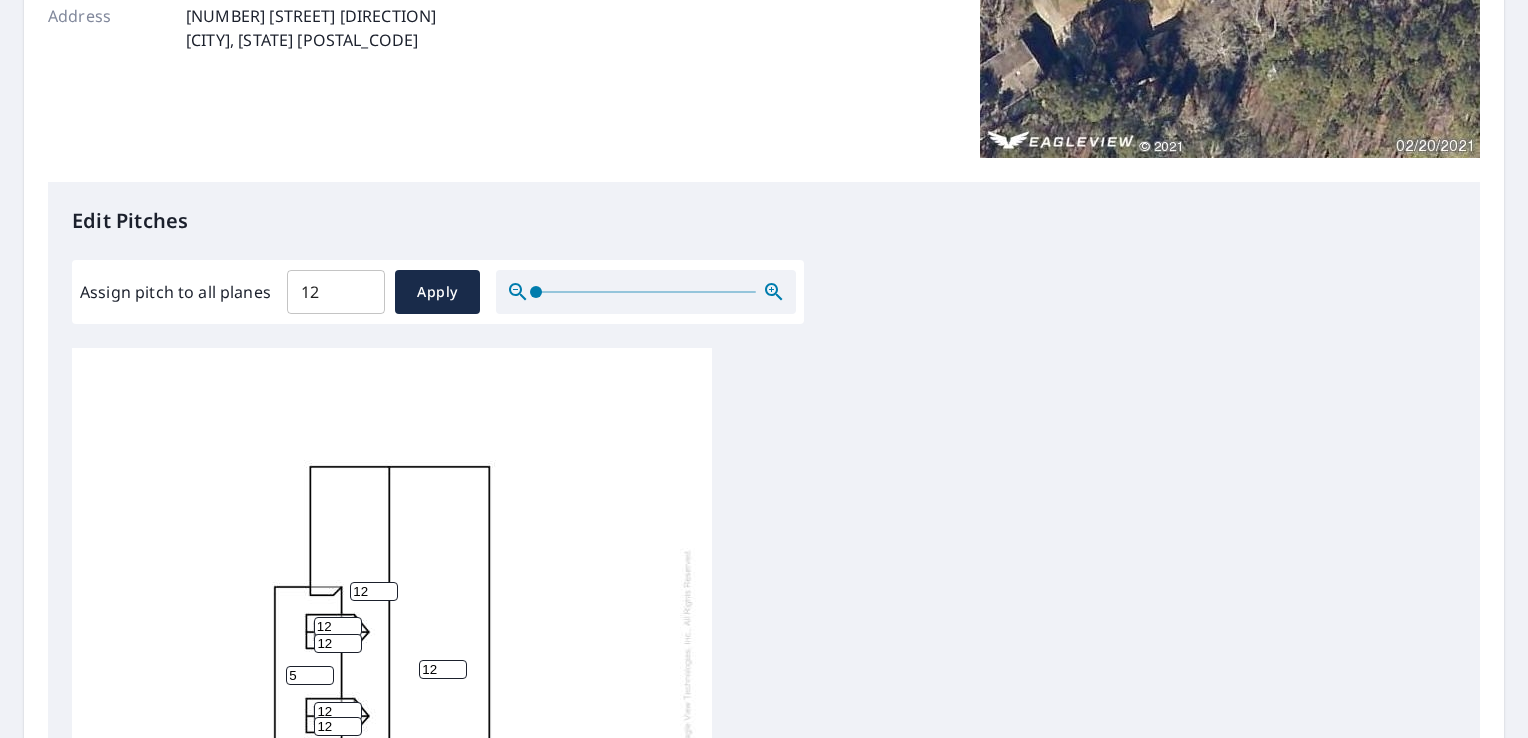 click on "[PHONE]" at bounding box center (764, 662) 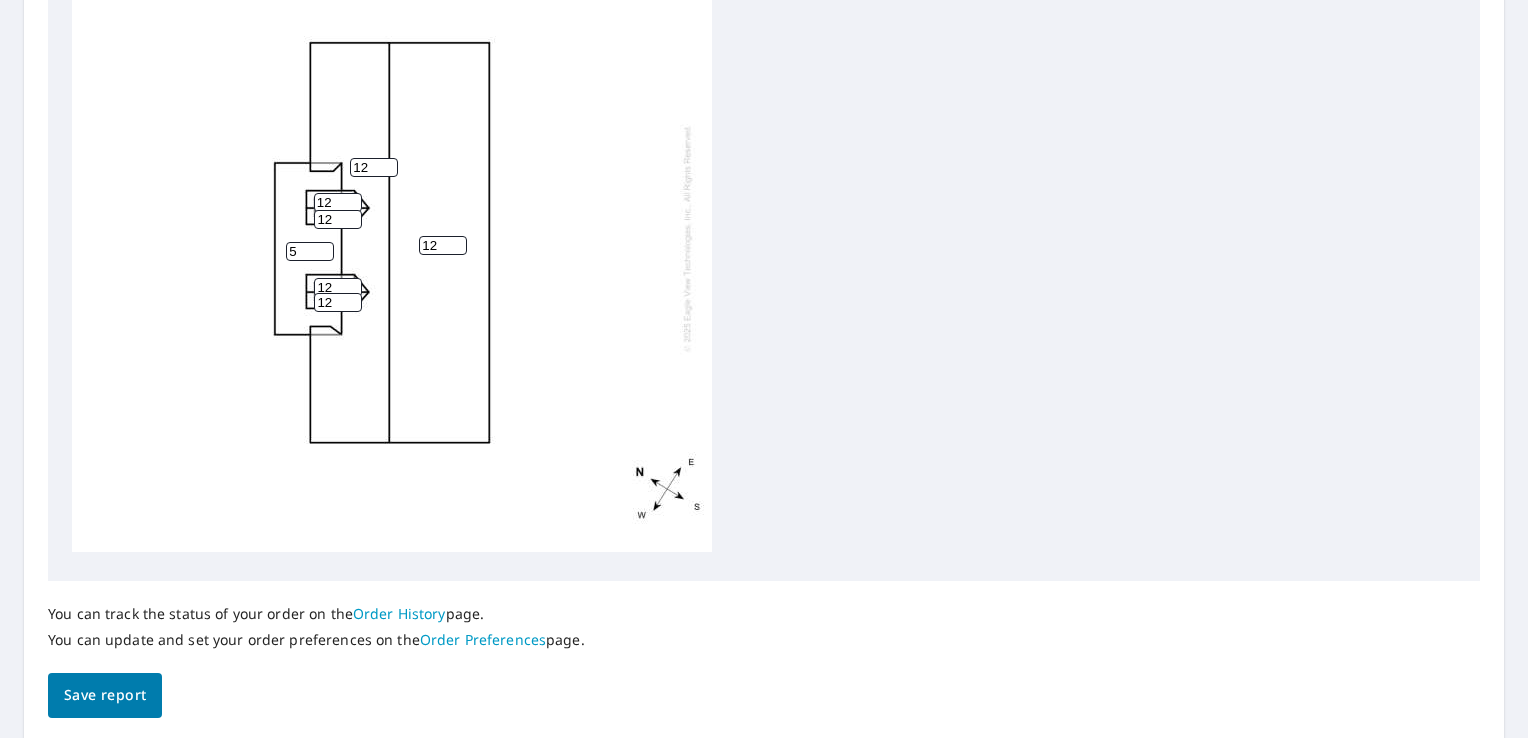 scroll, scrollTop: 844, scrollLeft: 0, axis: vertical 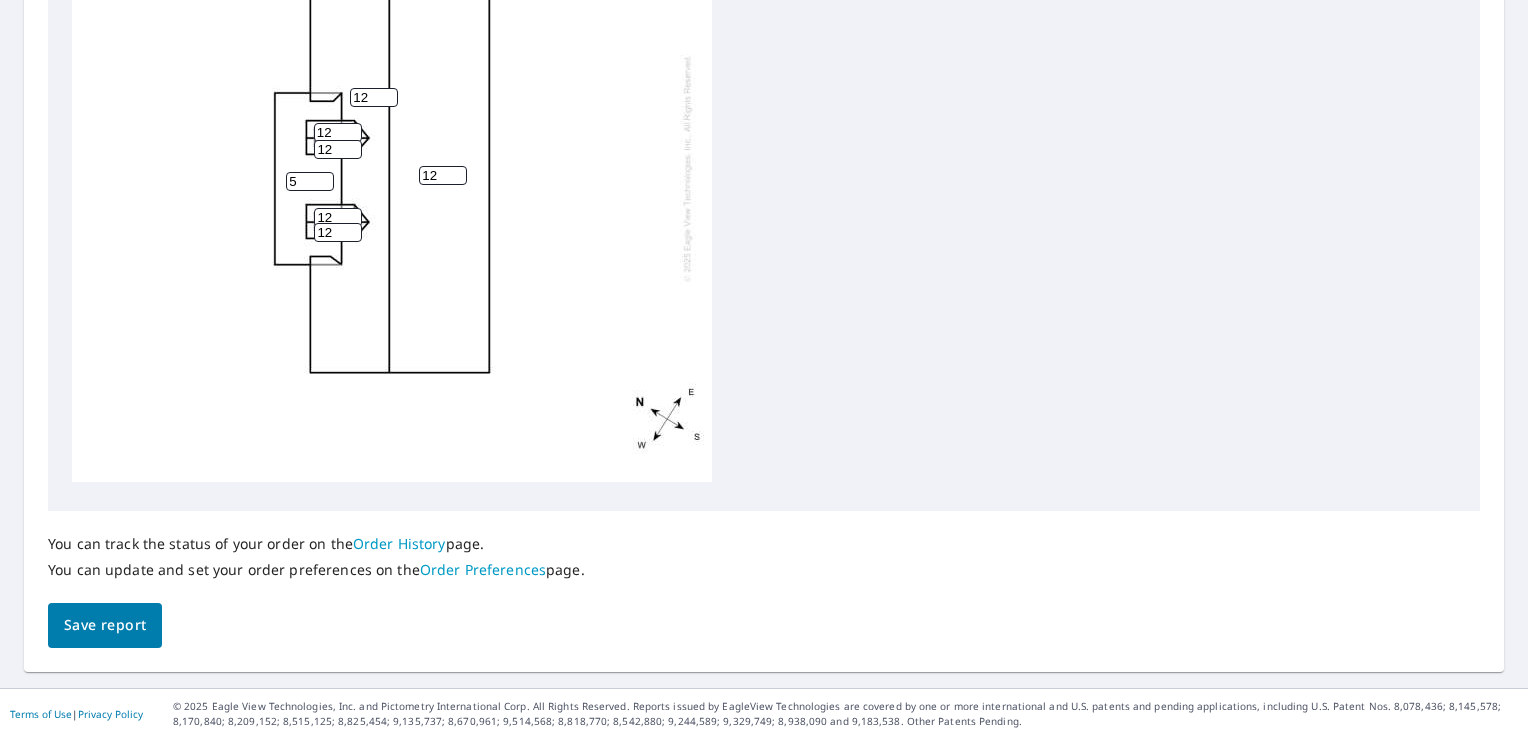 click on "Save report" at bounding box center [105, 625] 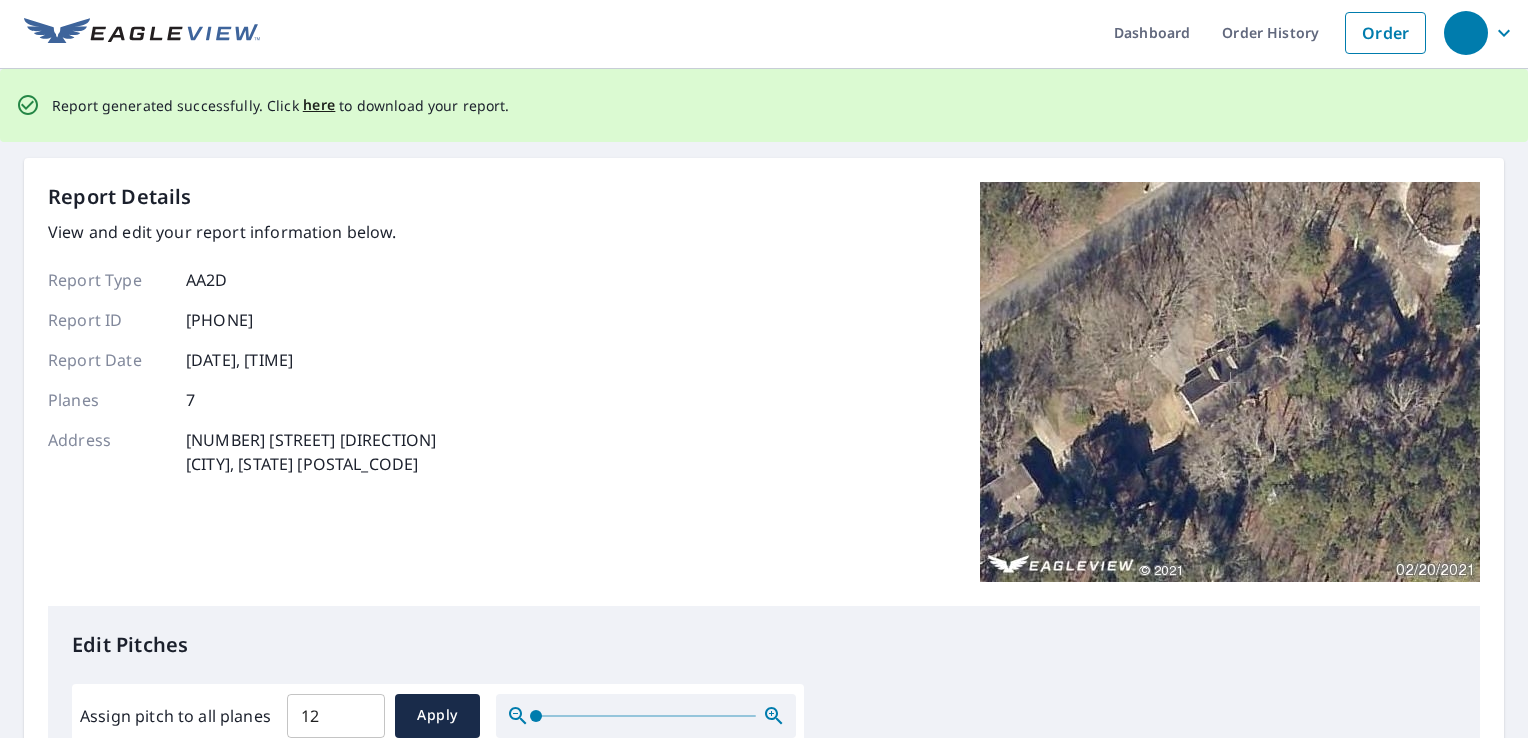 scroll, scrollTop: 0, scrollLeft: 0, axis: both 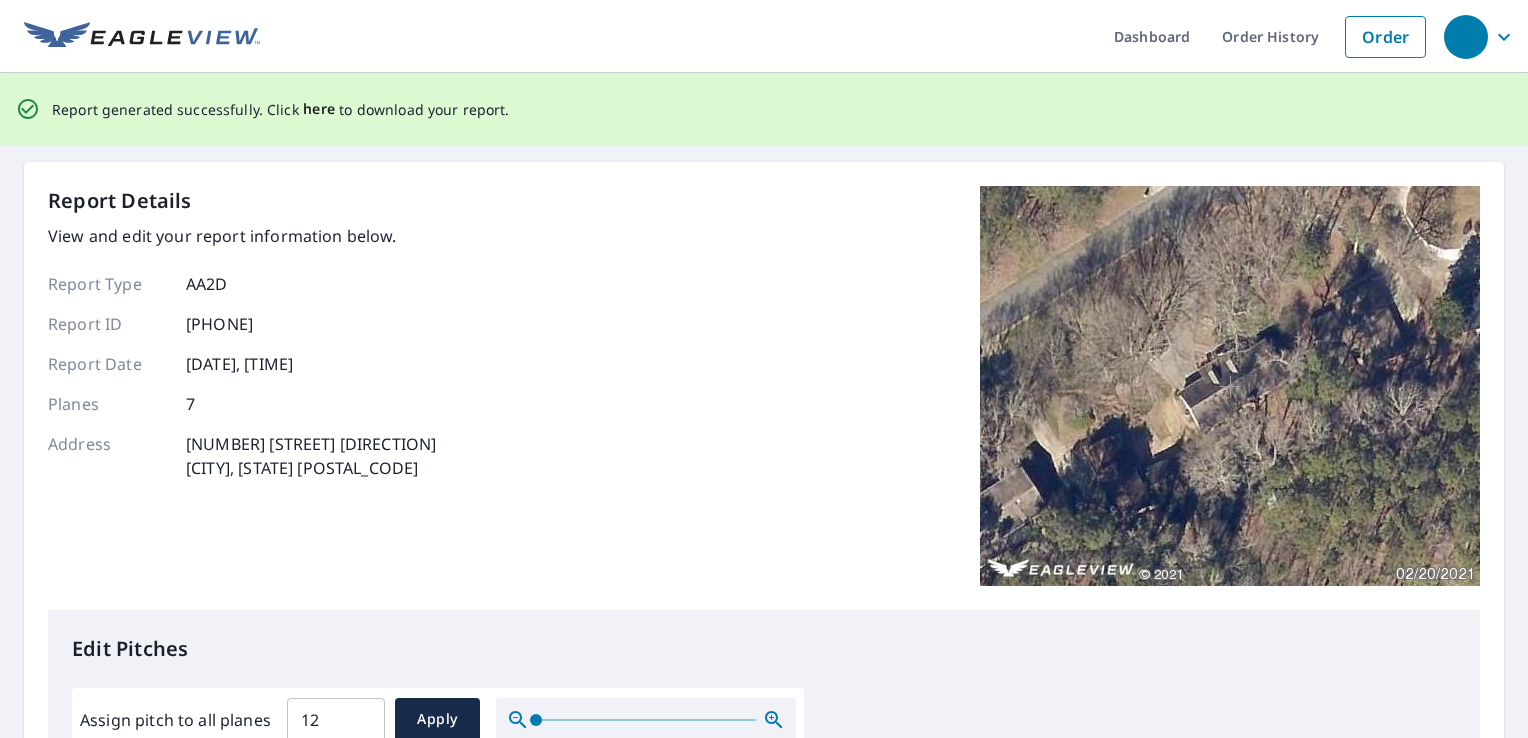 click on "here" at bounding box center (319, 109) 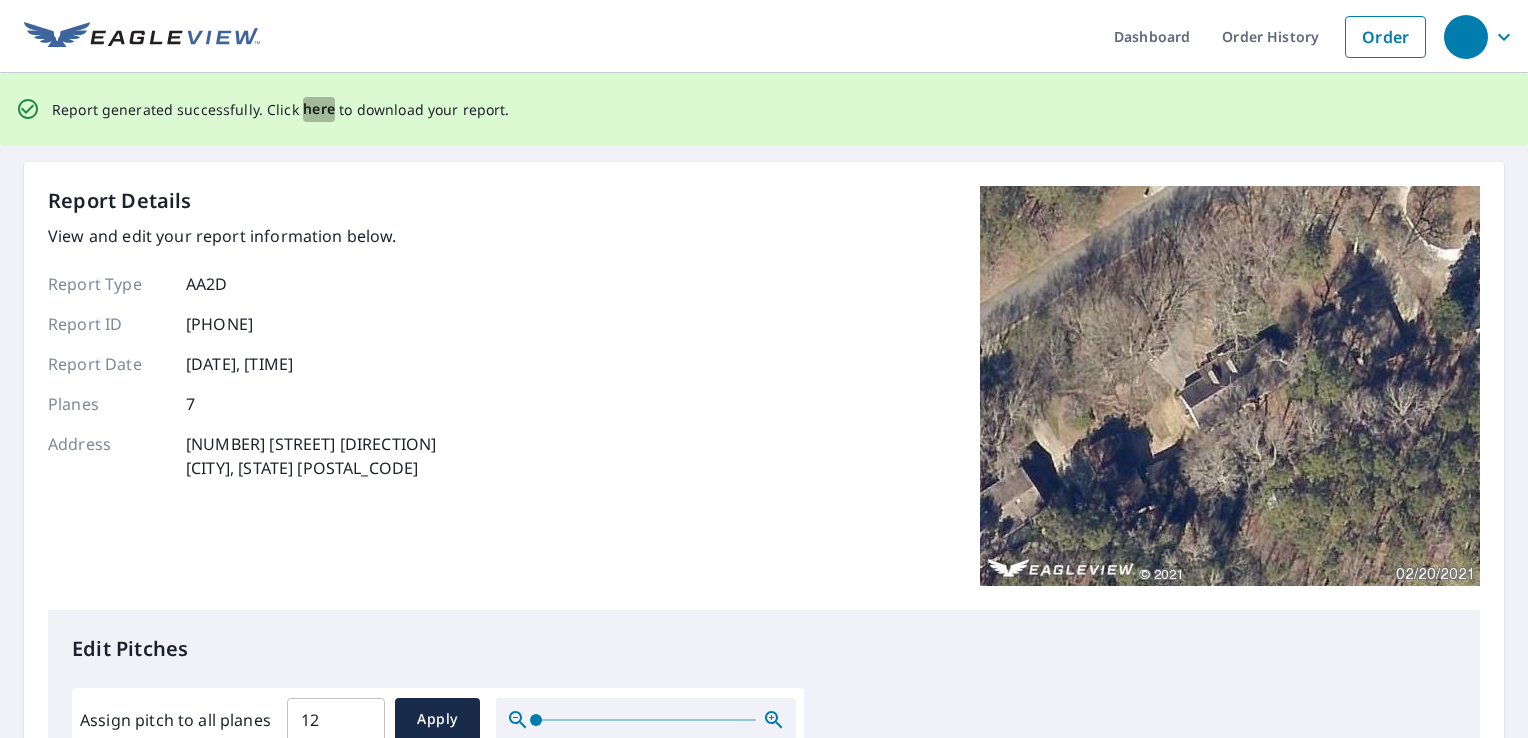 click on "here" at bounding box center (319, 109) 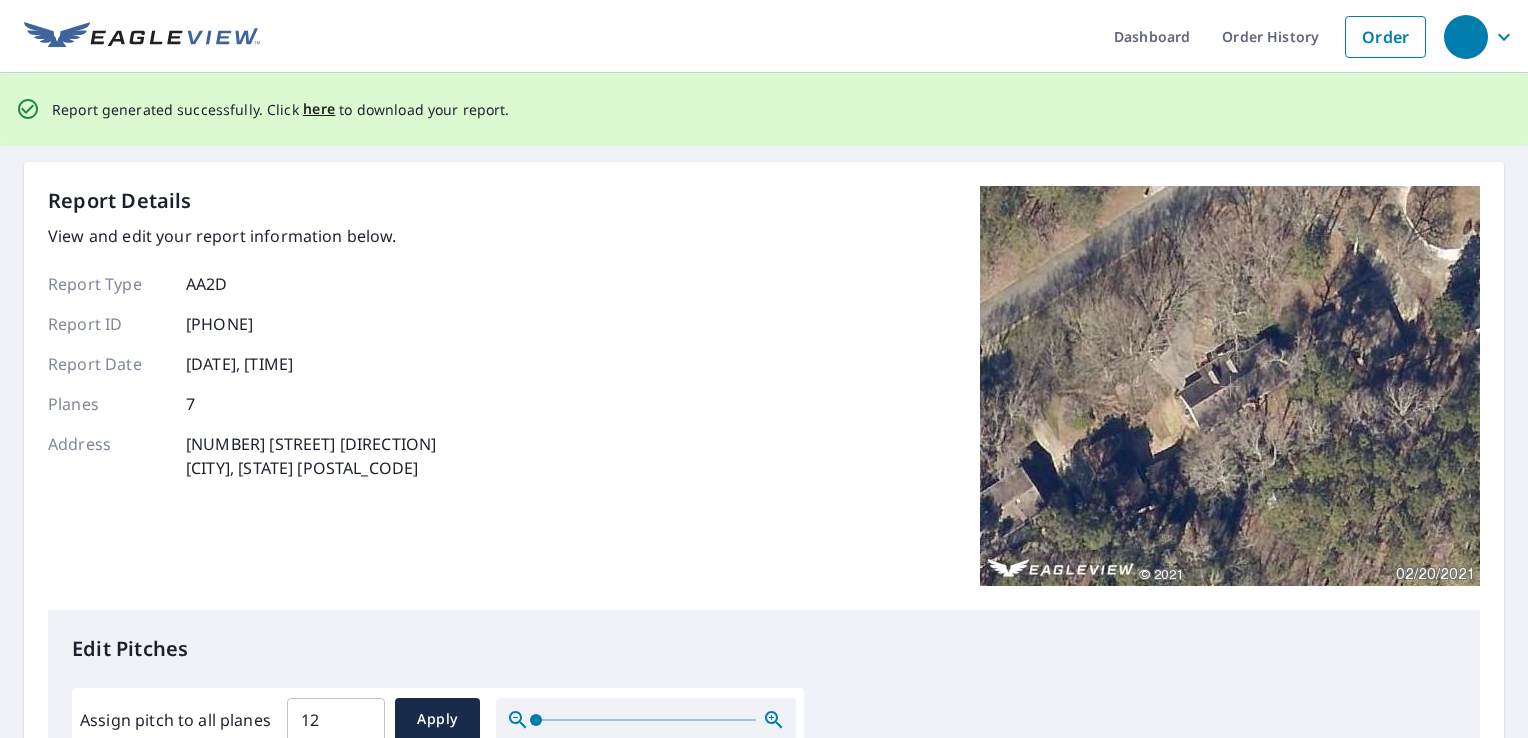 drag, startPoint x: 308, startPoint y: 109, endPoint x: 281, endPoint y: 134, distance: 36.796738 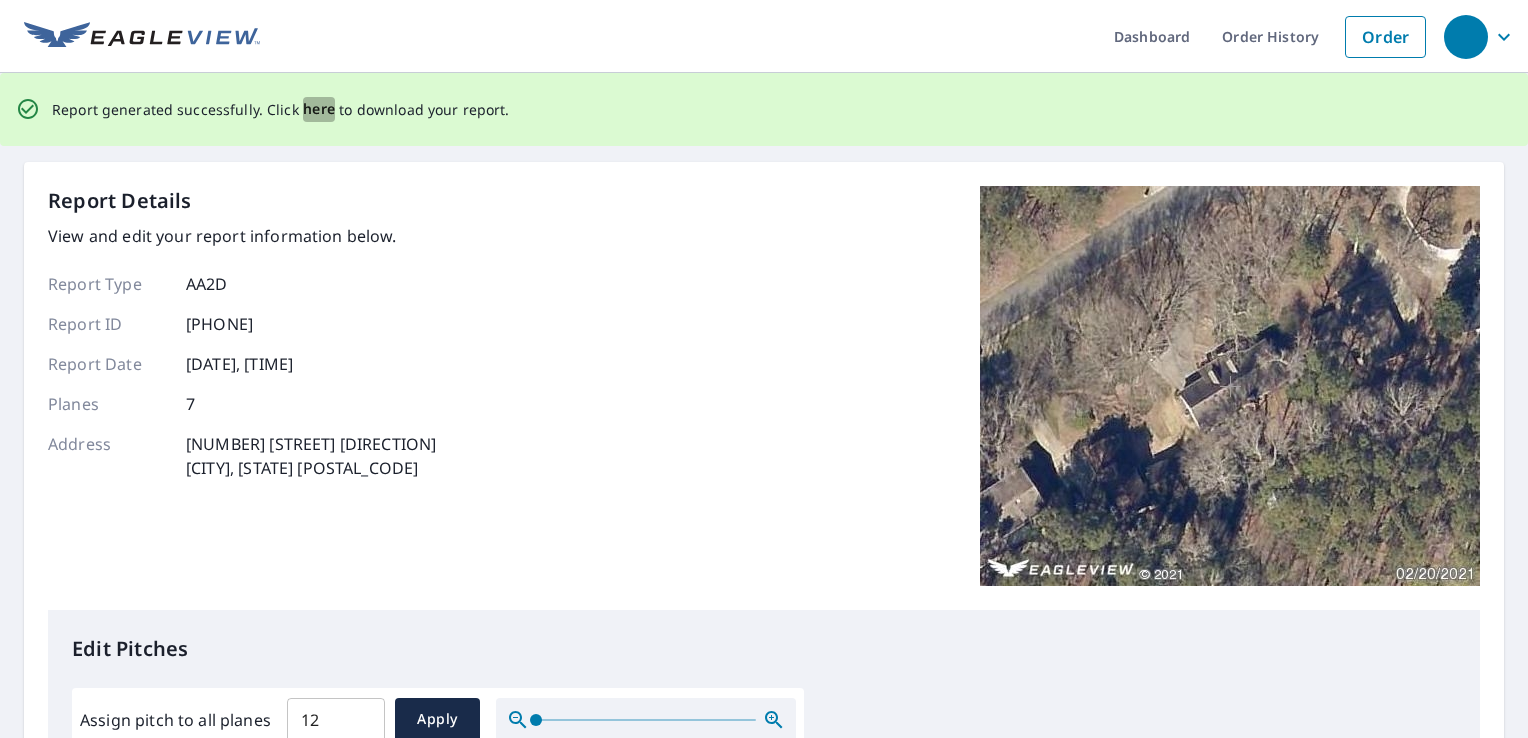 click on "here" at bounding box center [319, 109] 